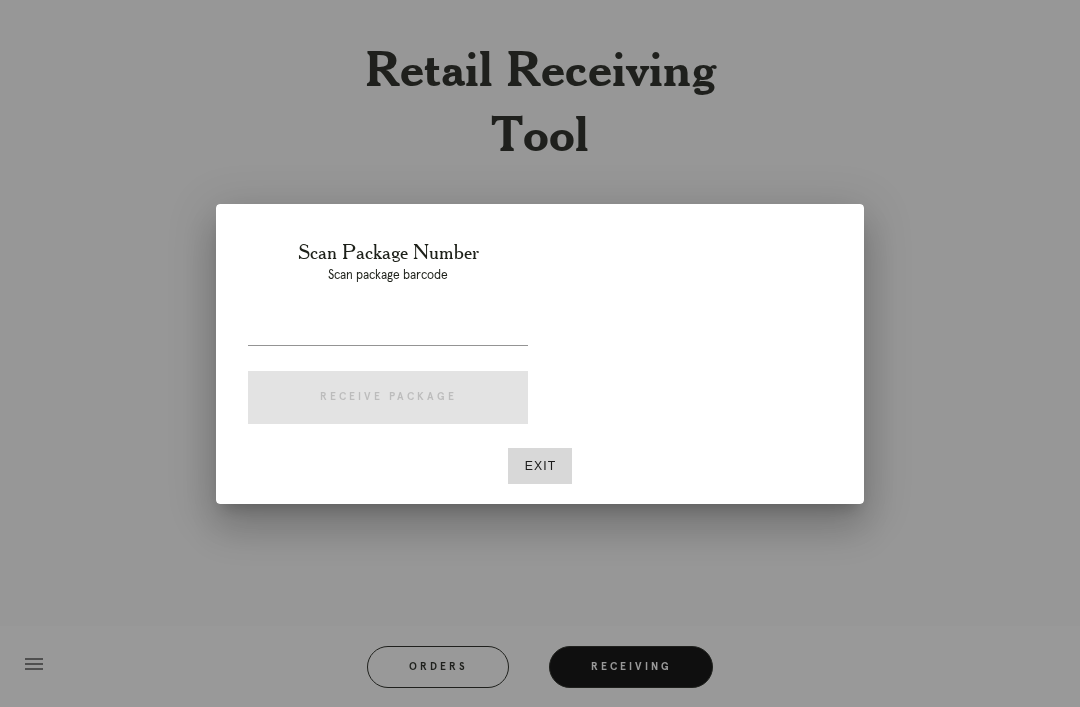 scroll, scrollTop: 0, scrollLeft: 0, axis: both 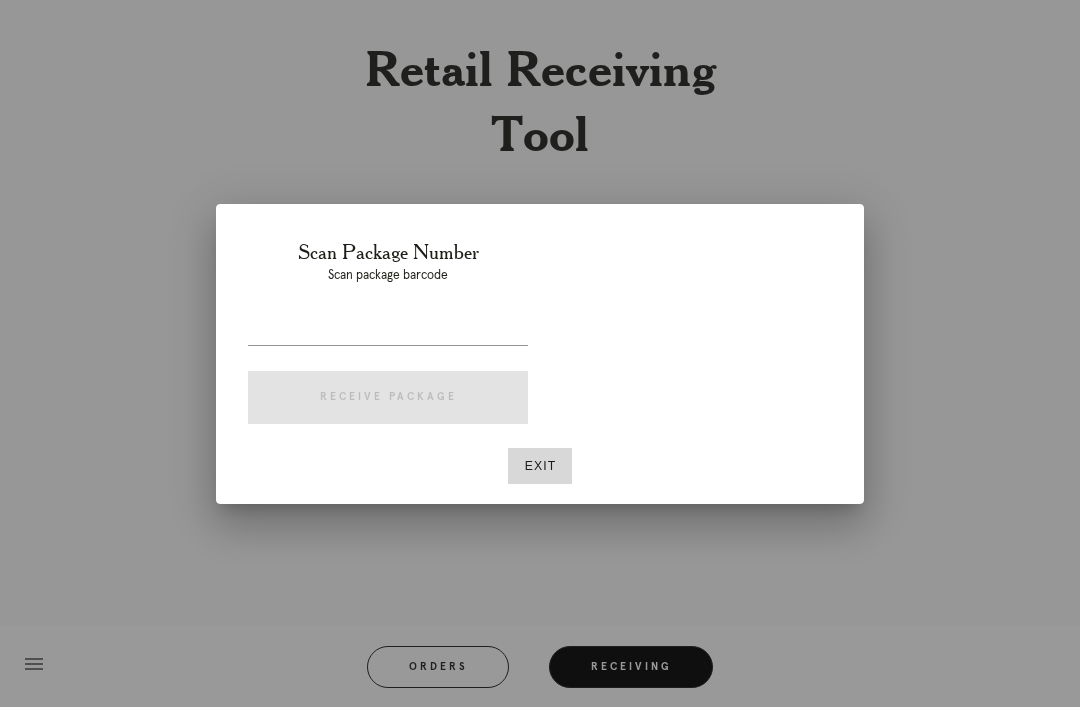 click on "Exit" at bounding box center (540, 466) 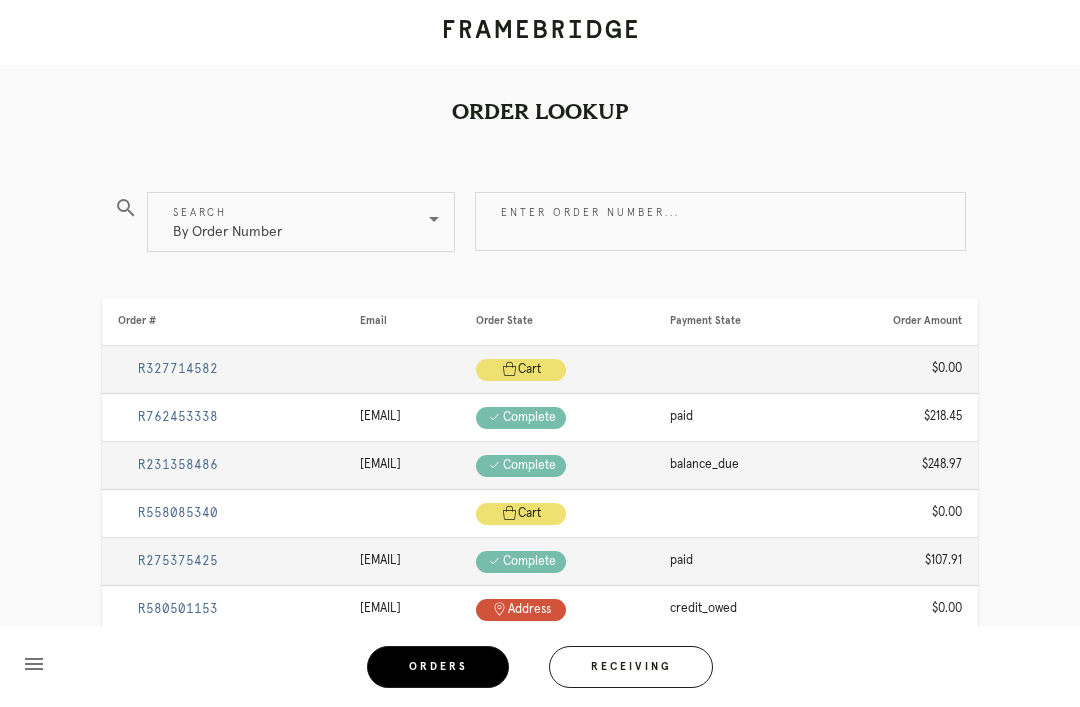 click on "Enter order number..." at bounding box center [720, 221] 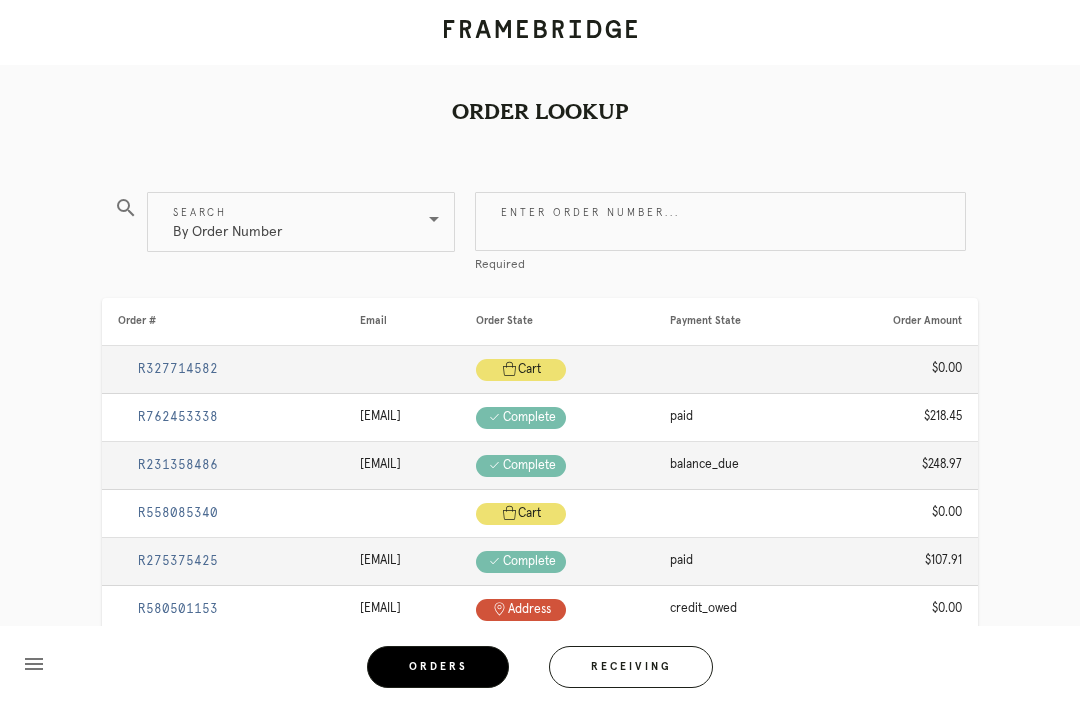 click on "Receiving" at bounding box center (631, 667) 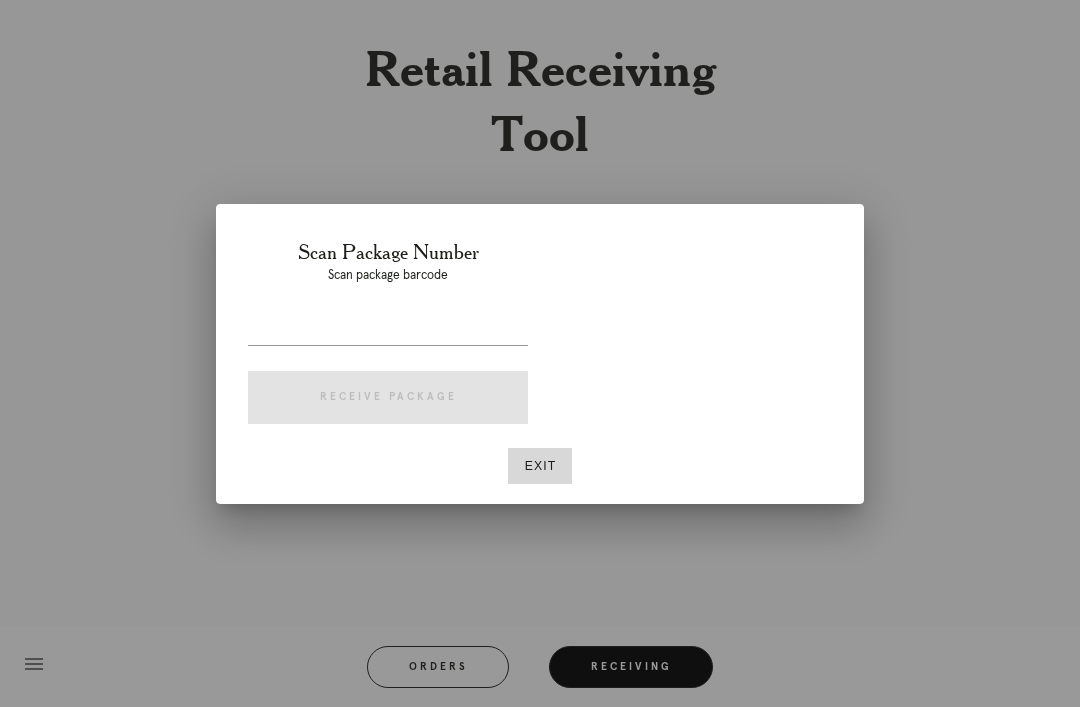 click at bounding box center [388, 329] 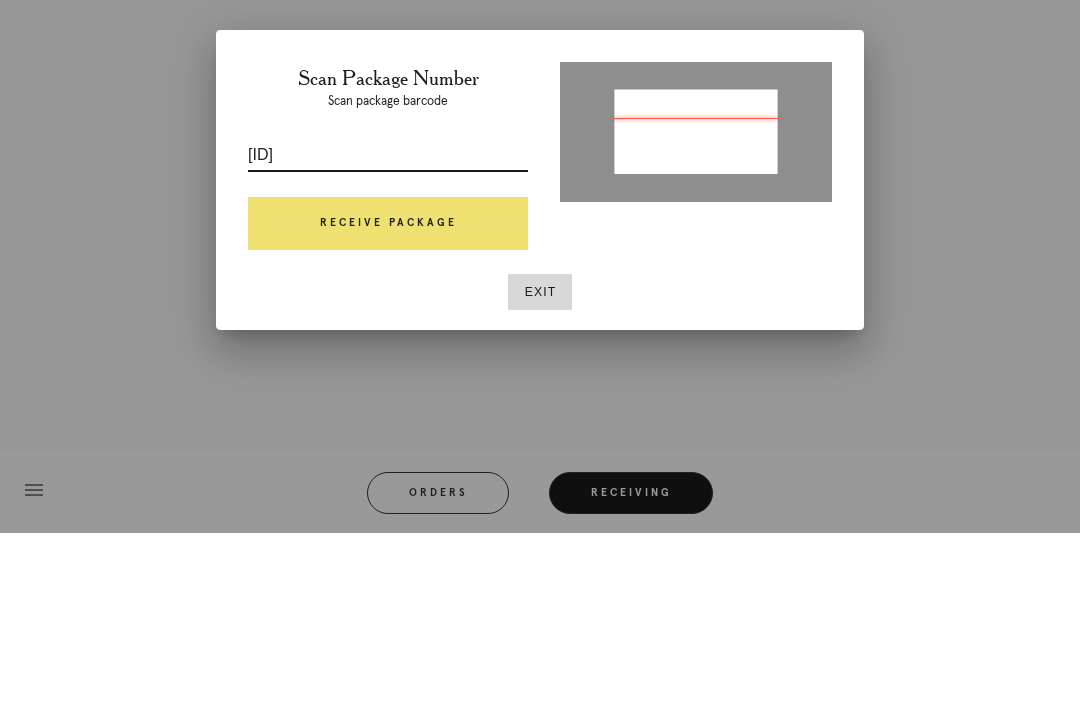 type on "P724581348616471" 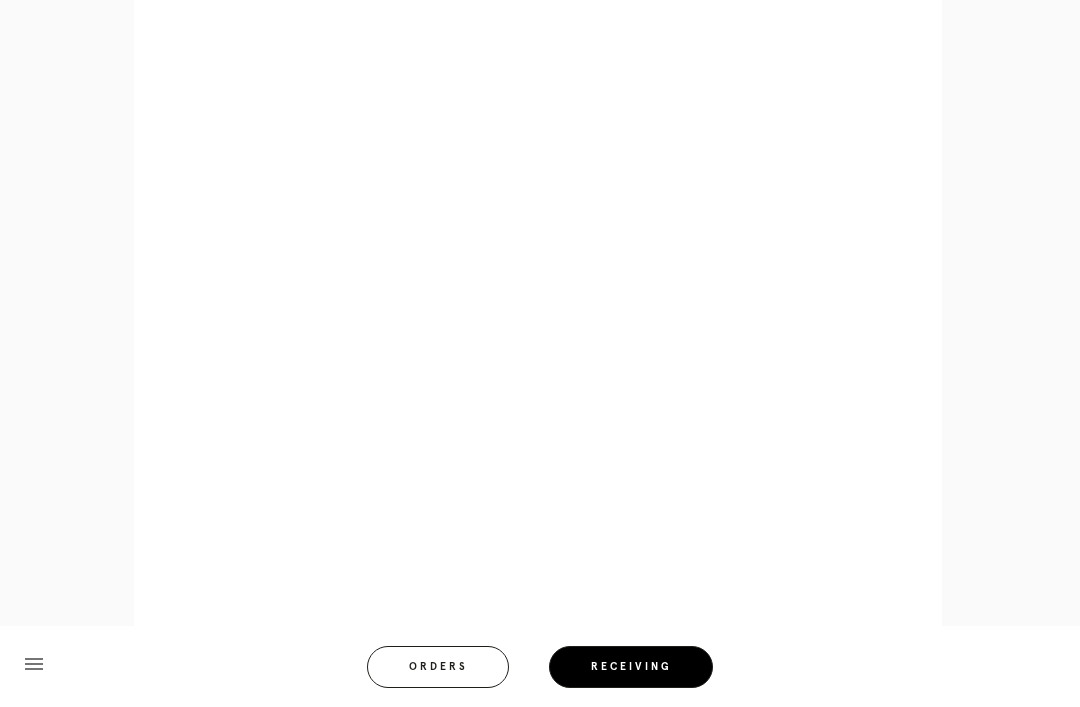 scroll, scrollTop: 2152, scrollLeft: 0, axis: vertical 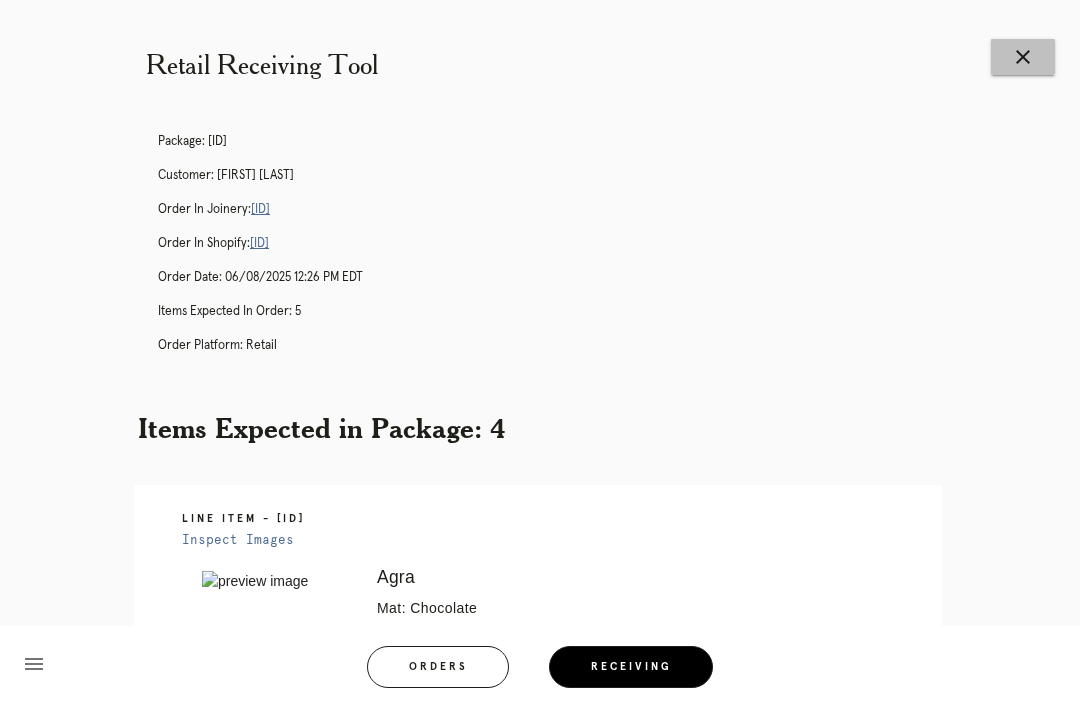 click on "close" at bounding box center [1023, 57] 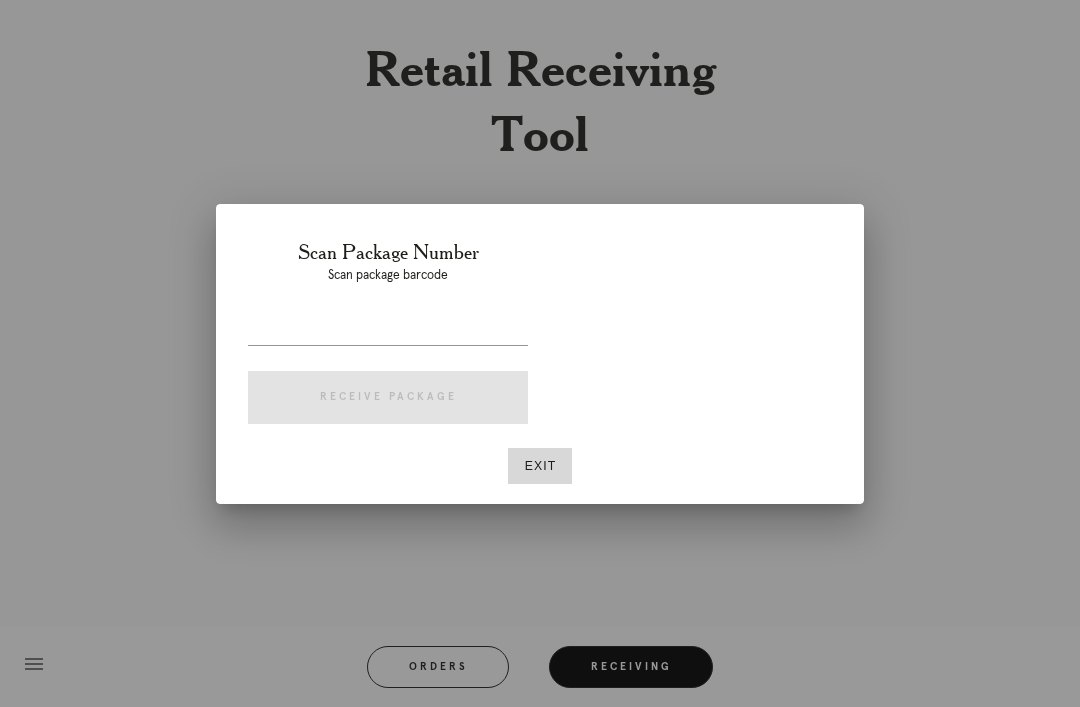 scroll, scrollTop: 0, scrollLeft: 0, axis: both 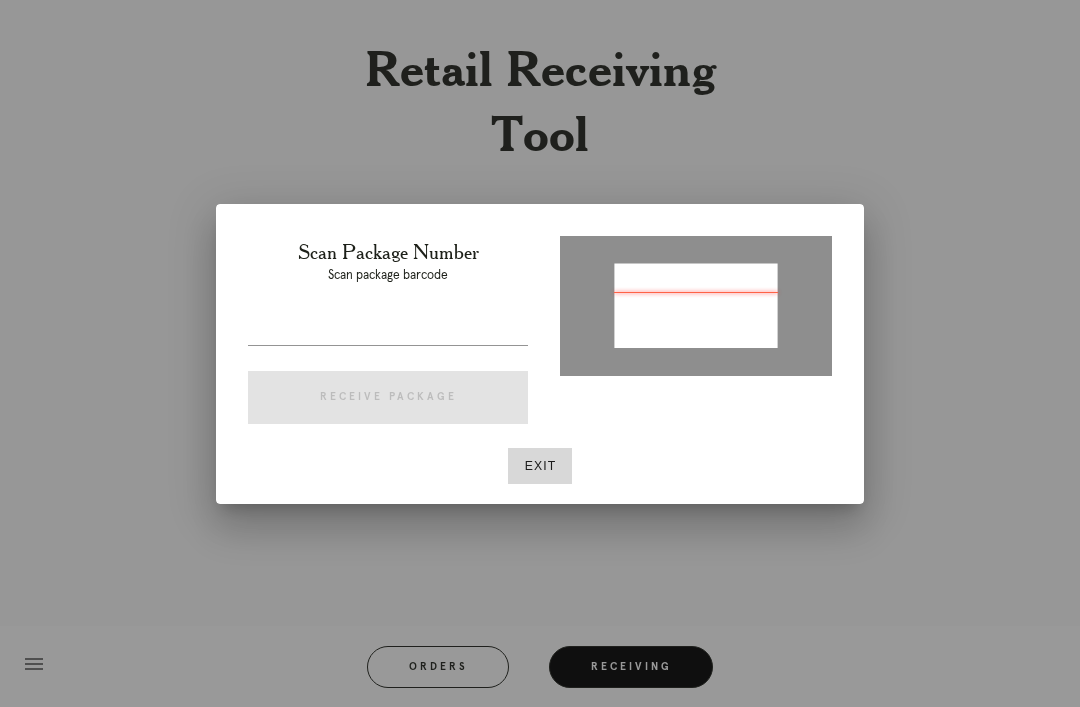 type on "P719975776275887" 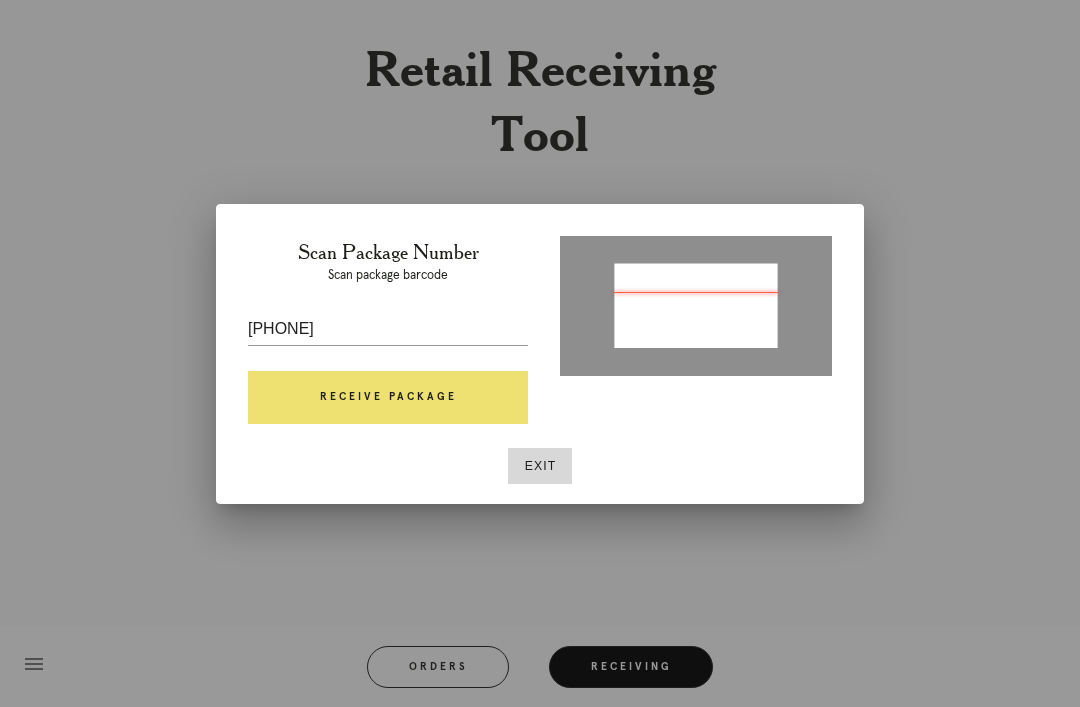 click on "Receive Package" at bounding box center (388, 398) 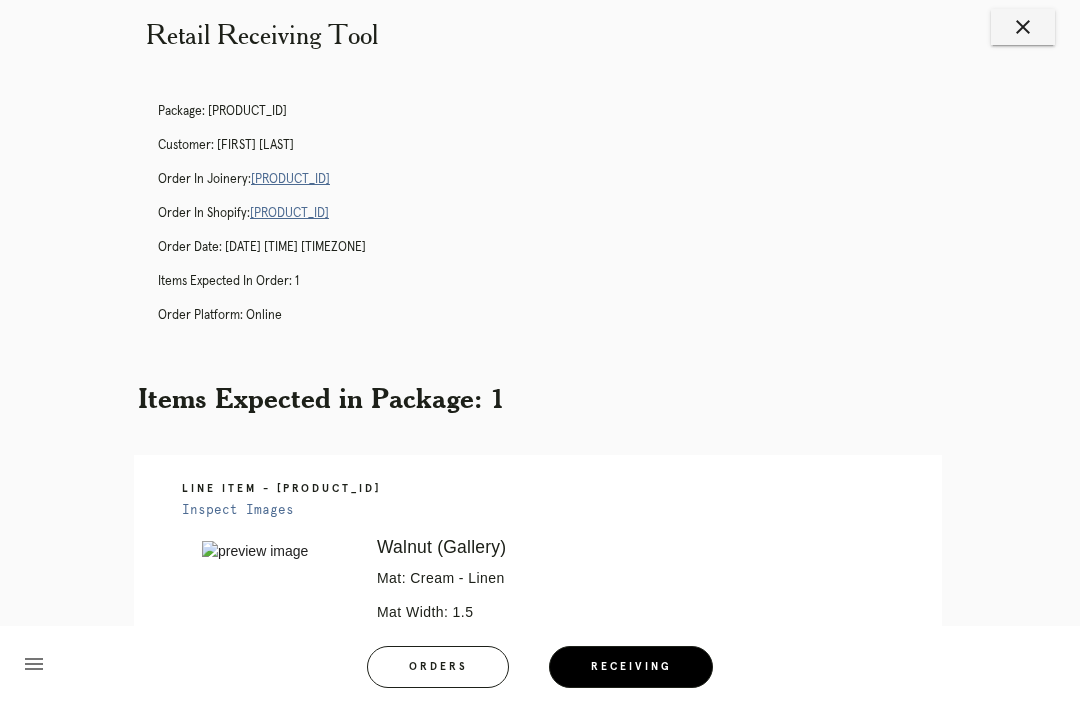 scroll, scrollTop: 0, scrollLeft: 0, axis: both 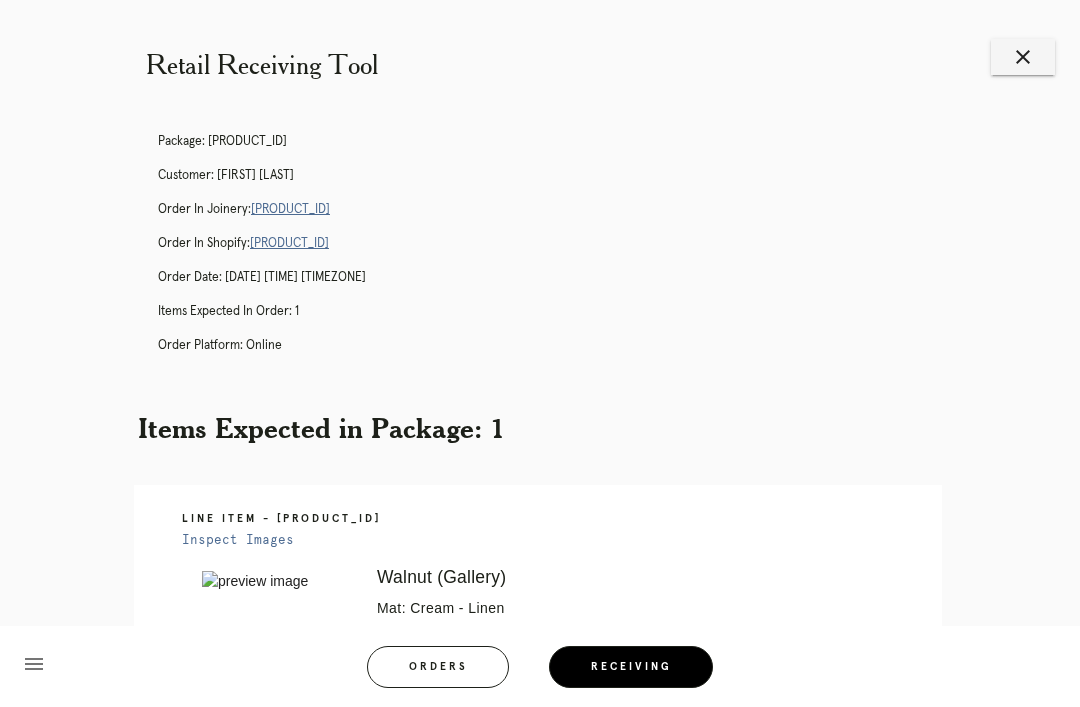 click on "close" at bounding box center [1023, 57] 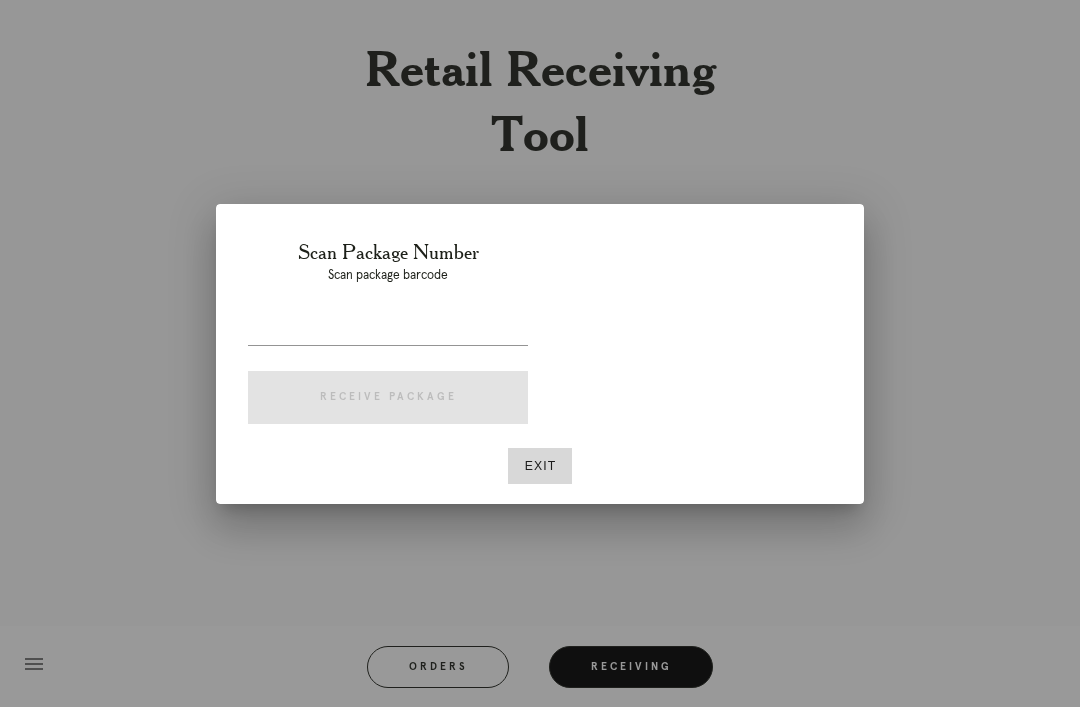 scroll, scrollTop: 0, scrollLeft: 0, axis: both 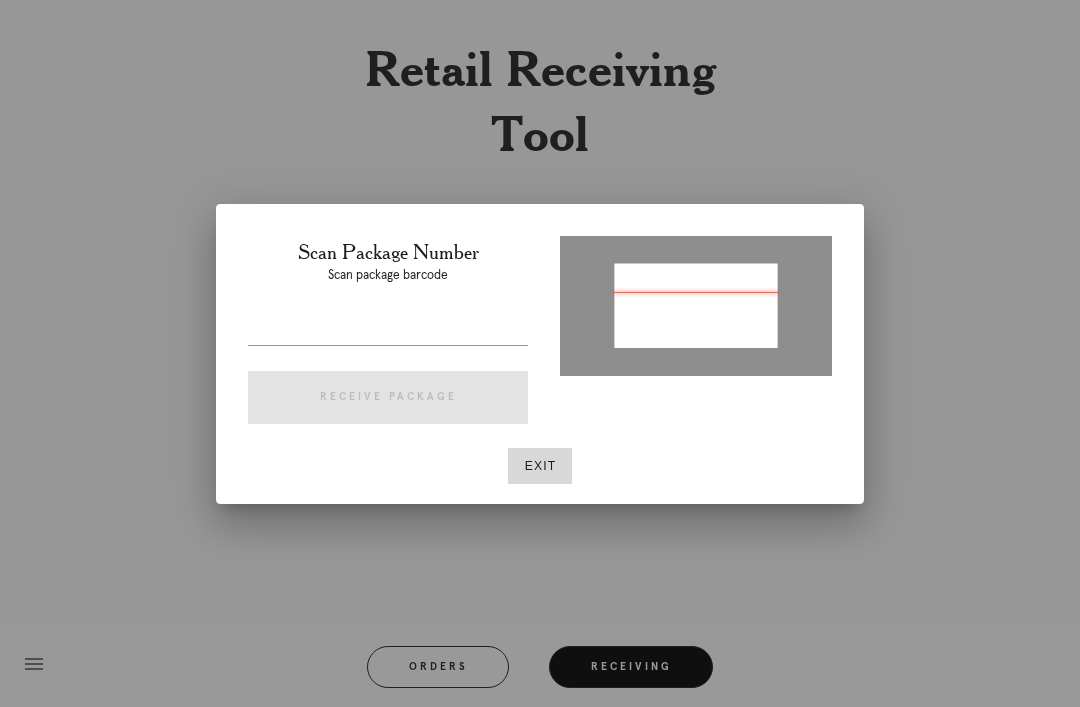 type on "P641942745770467" 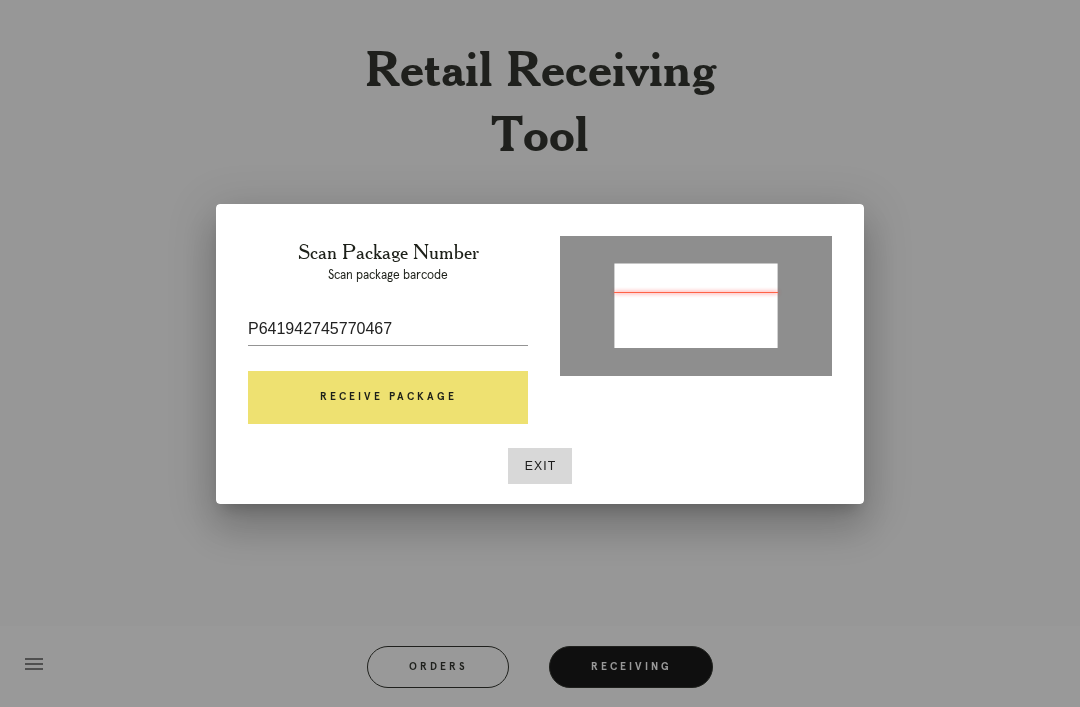 click on "Receive Package" at bounding box center [388, 398] 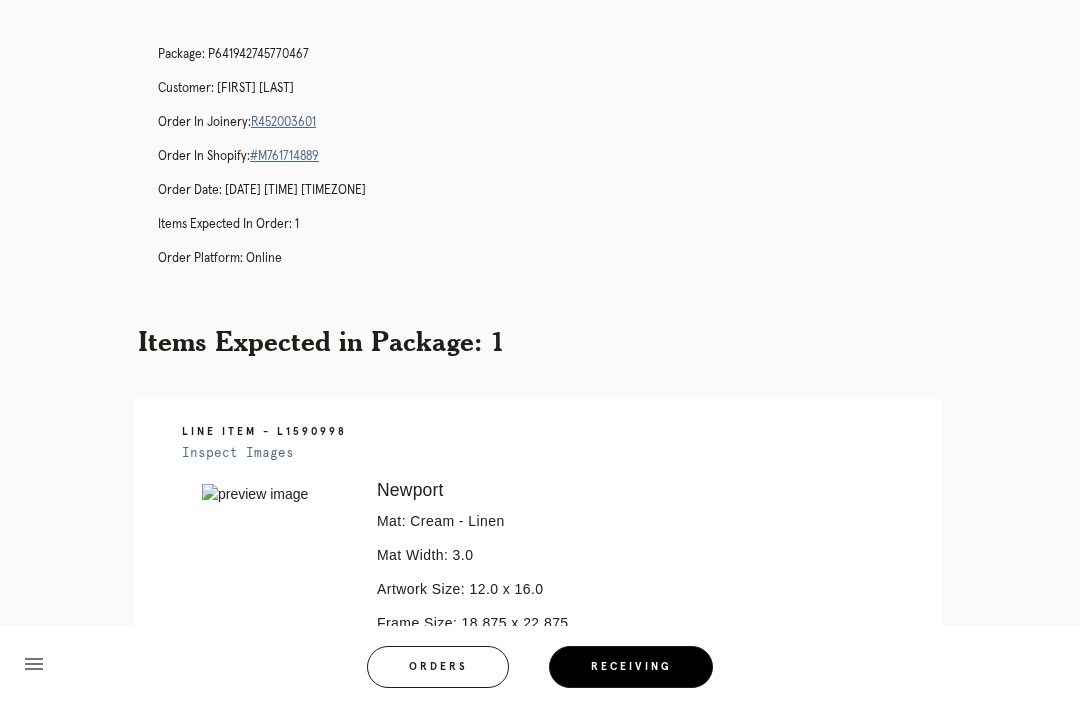 scroll, scrollTop: 0, scrollLeft: 0, axis: both 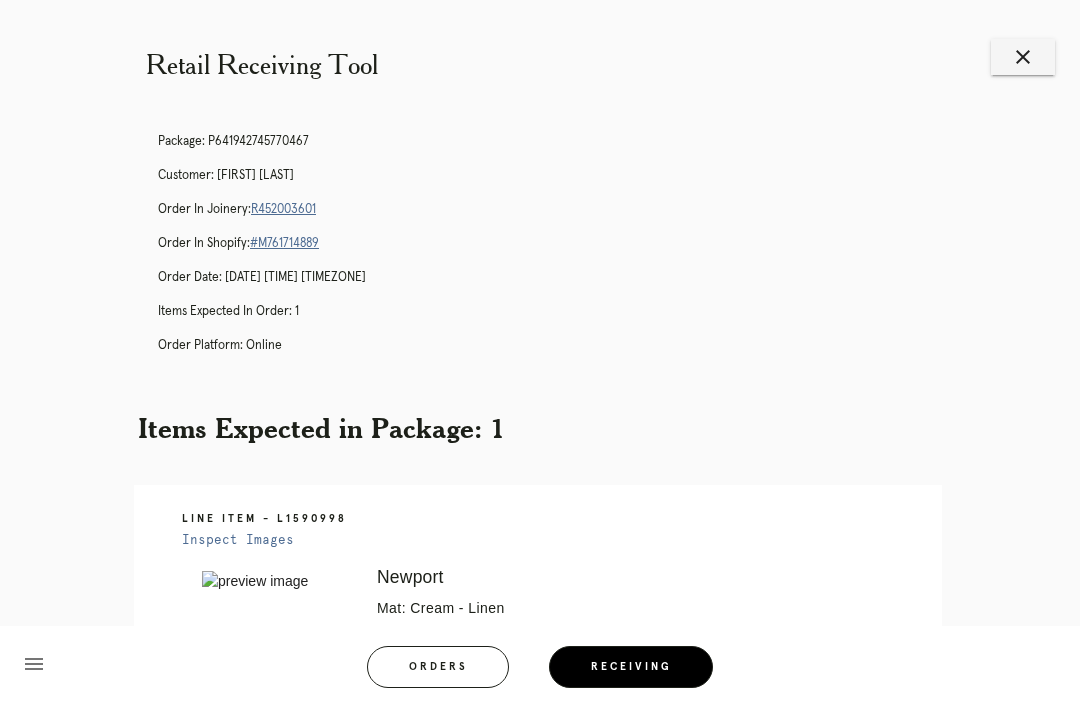click on "R452003601" at bounding box center [283, 209] 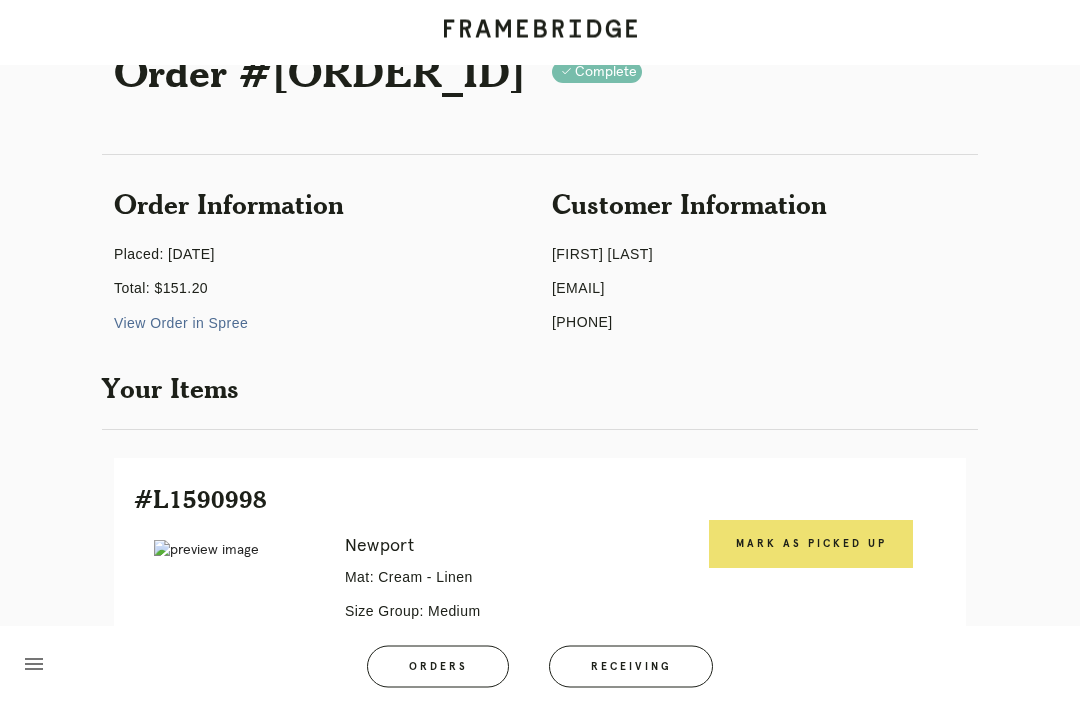 scroll, scrollTop: 89, scrollLeft: 0, axis: vertical 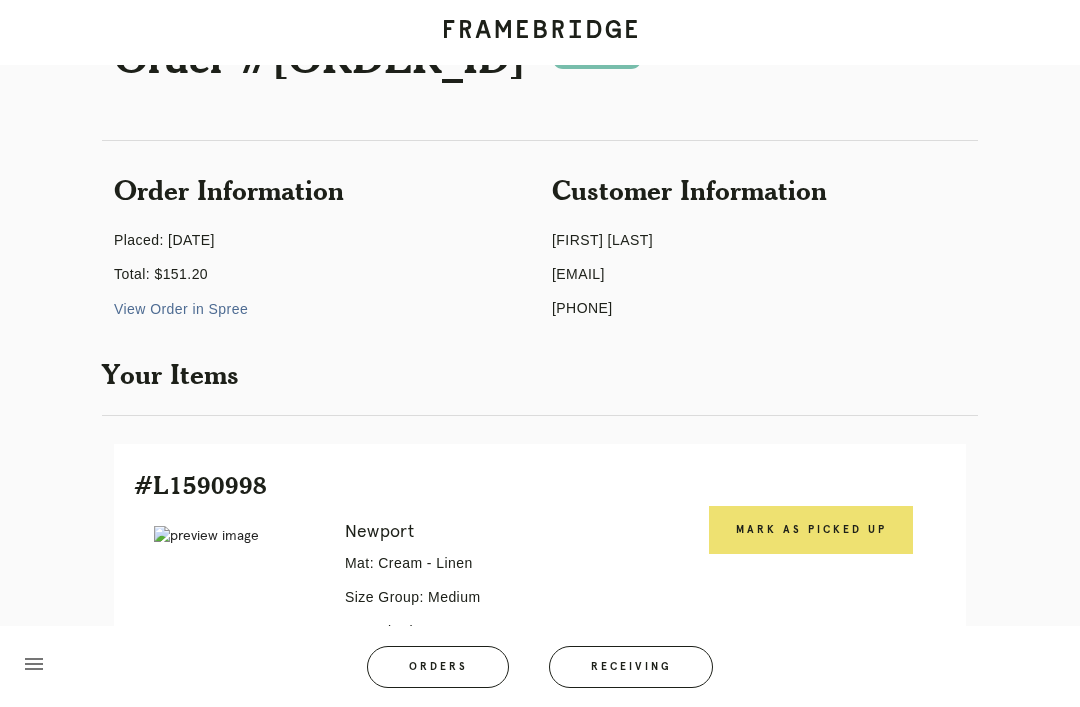 click on "Mark as Picked Up" at bounding box center (811, 530) 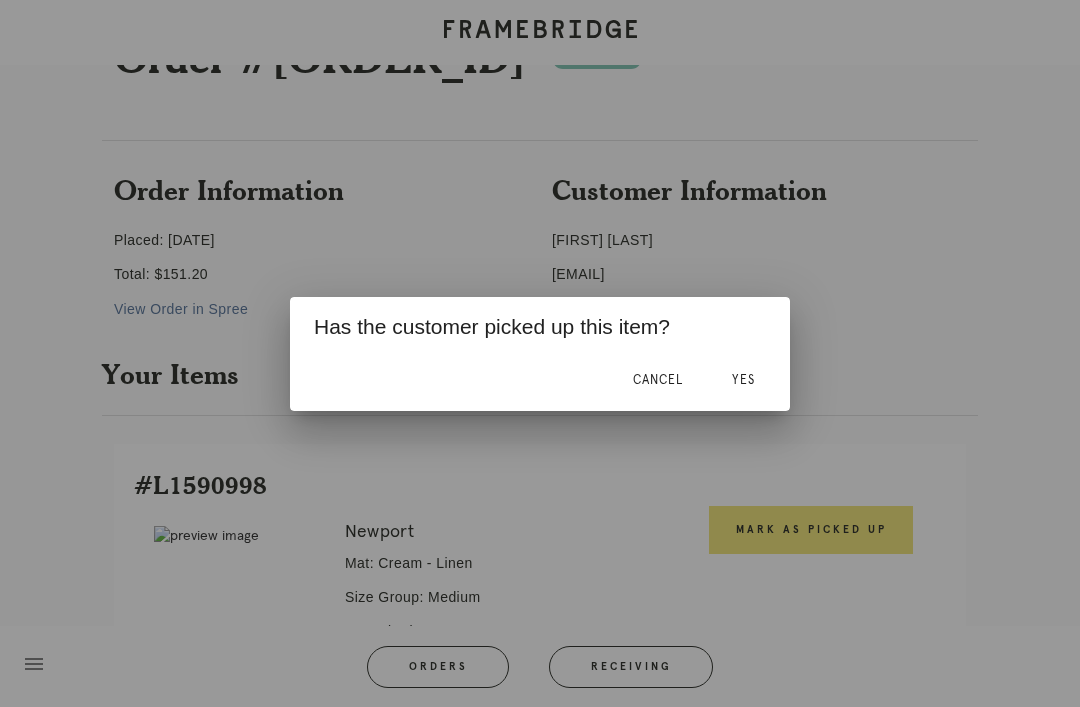 click on "Yes" at bounding box center (743, 381) 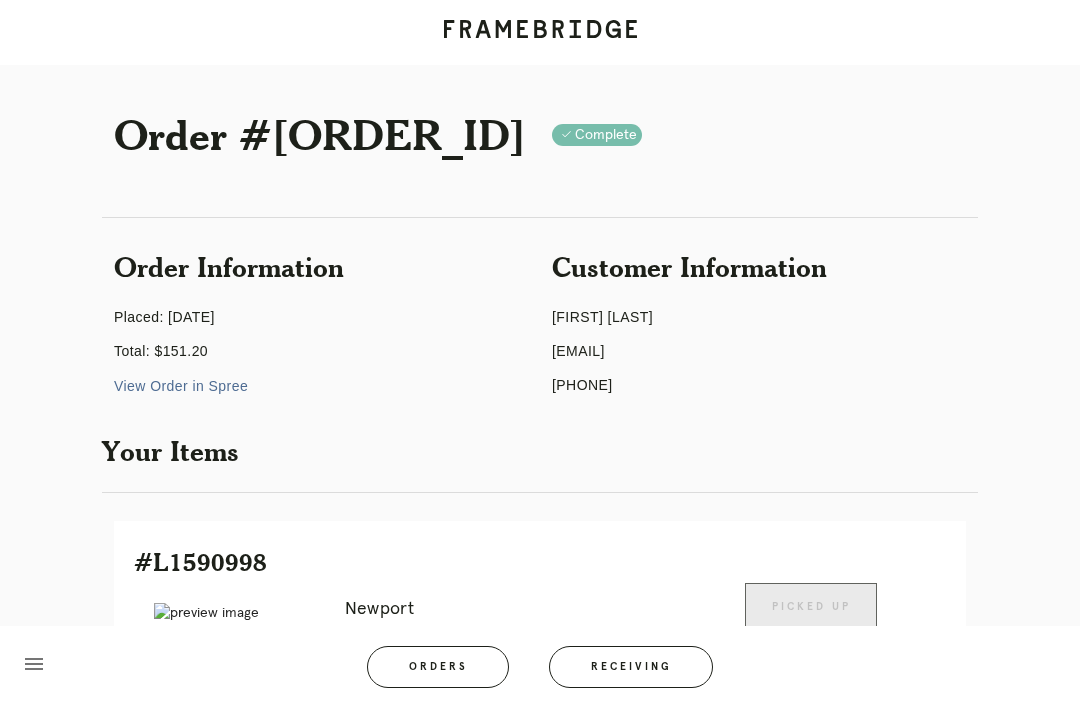 scroll, scrollTop: 0, scrollLeft: 0, axis: both 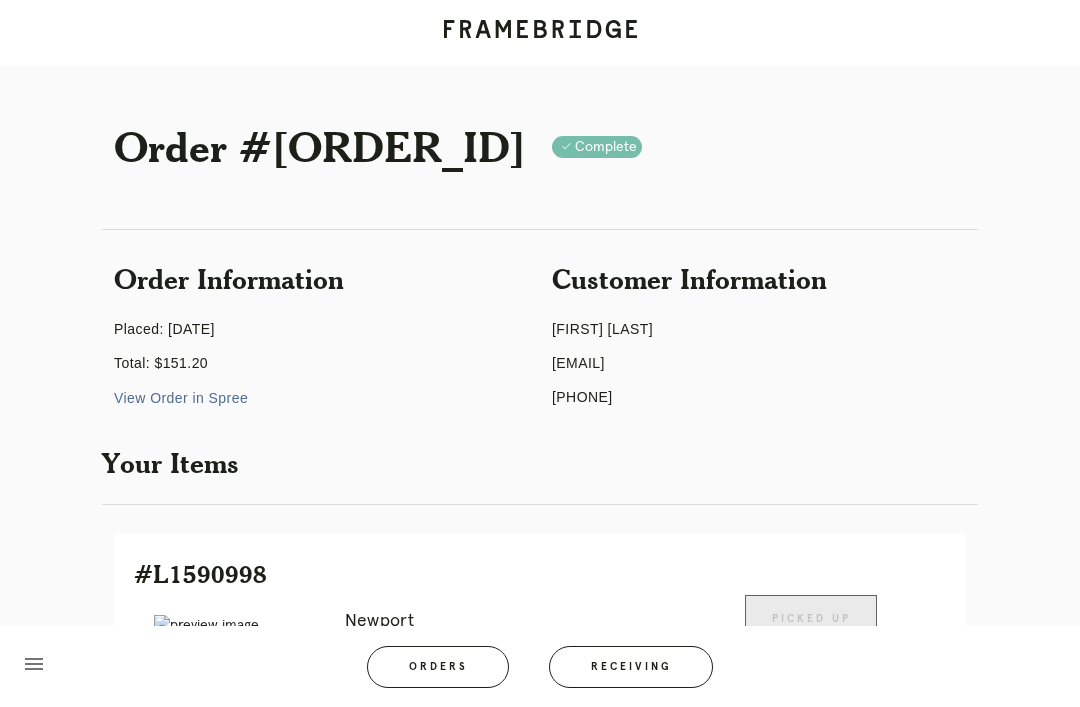 click on "Receiving" at bounding box center [631, 667] 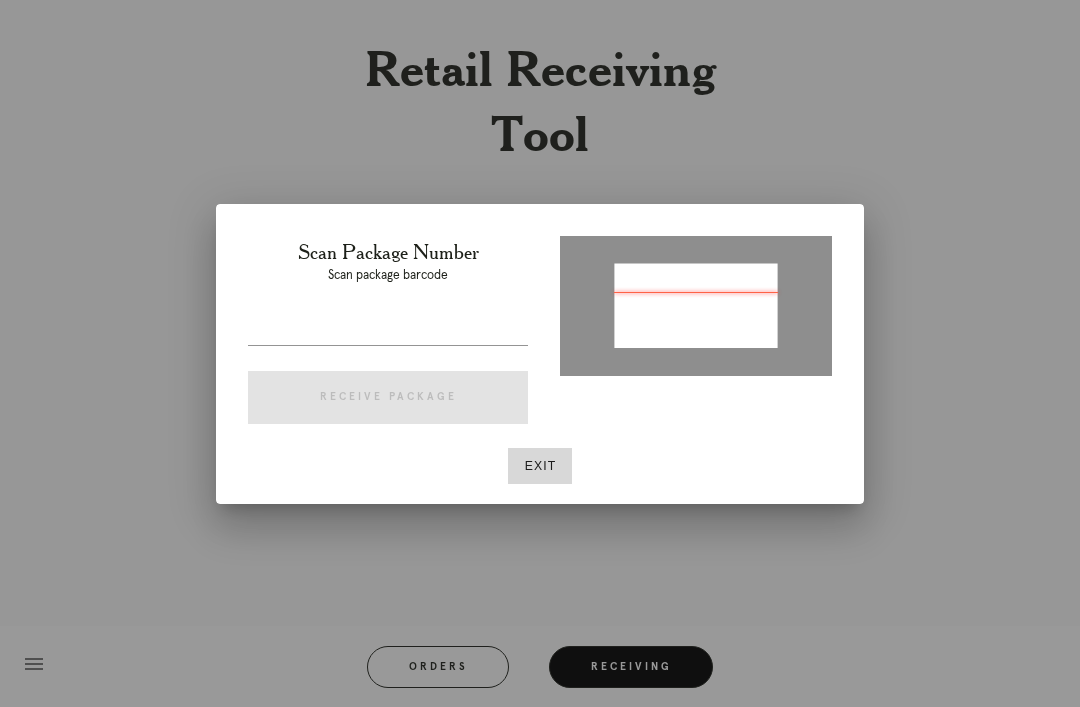 type on "P611598271213677" 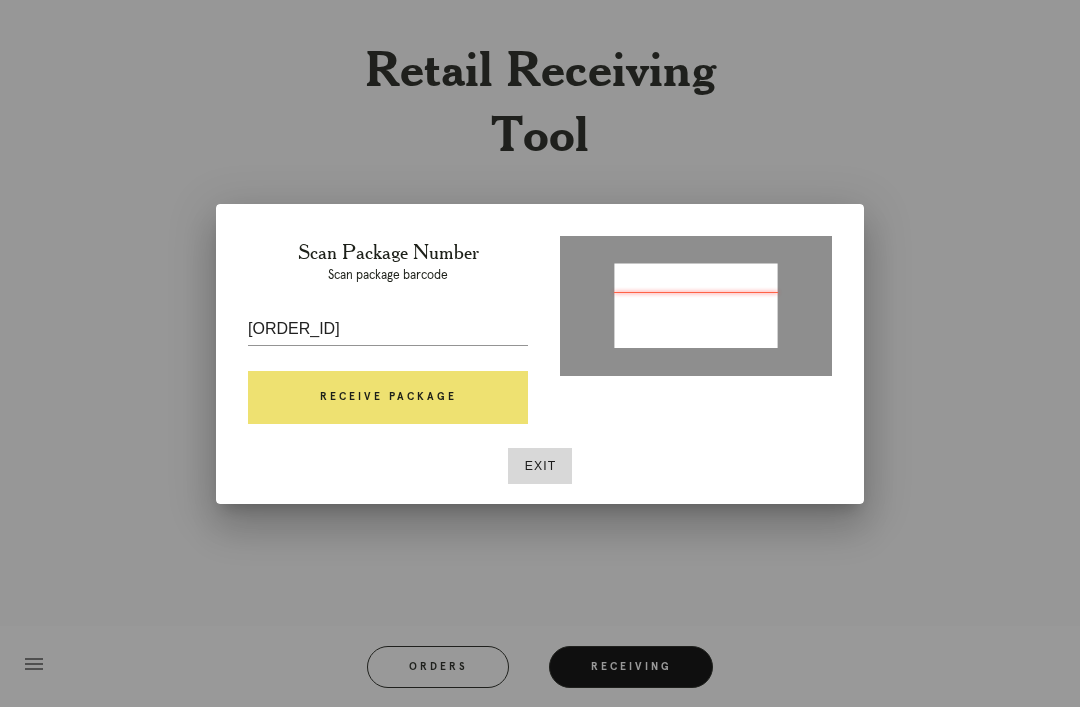 click on "Receive Package" at bounding box center (388, 398) 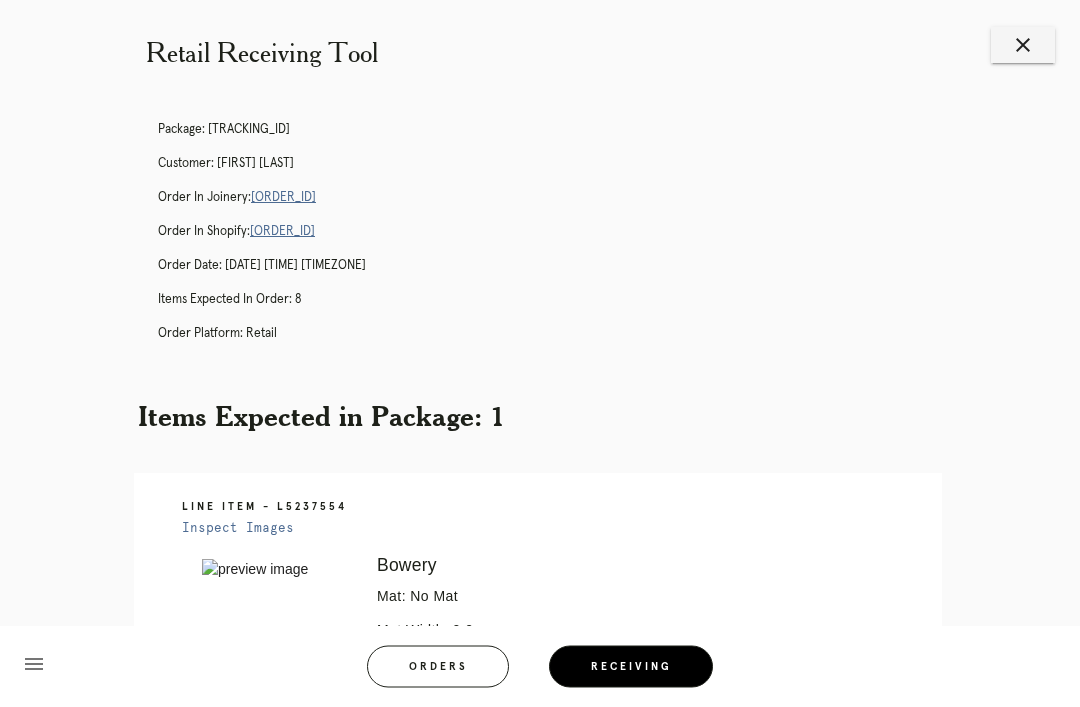 scroll, scrollTop: 0, scrollLeft: 0, axis: both 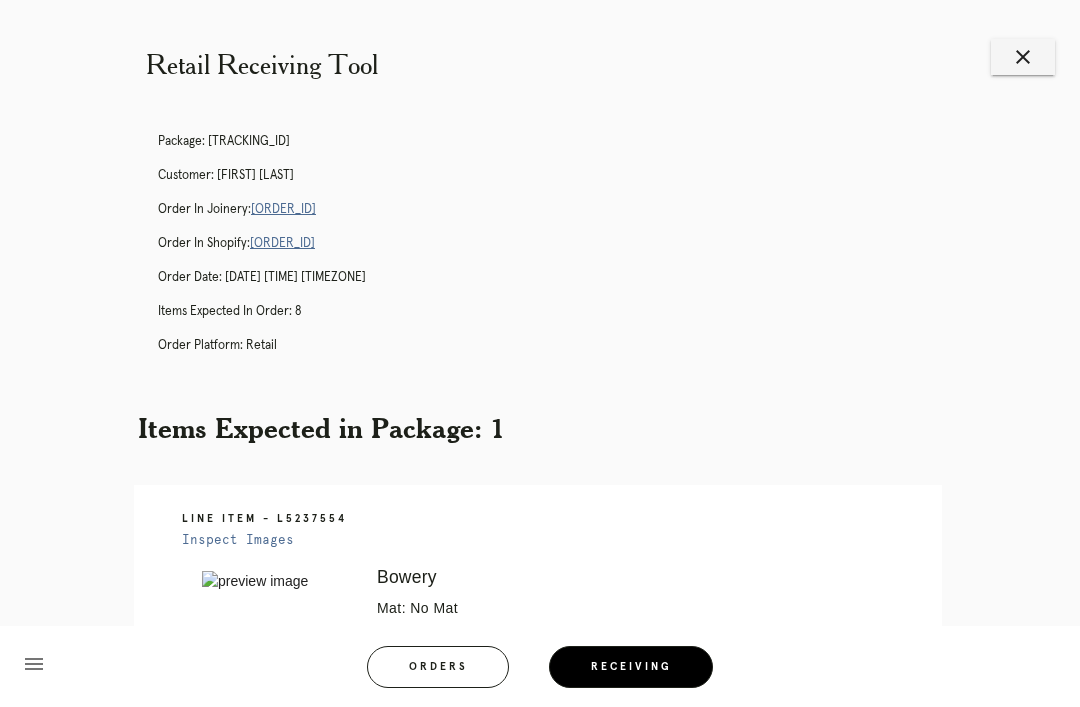 click on "R535452492" at bounding box center [283, 209] 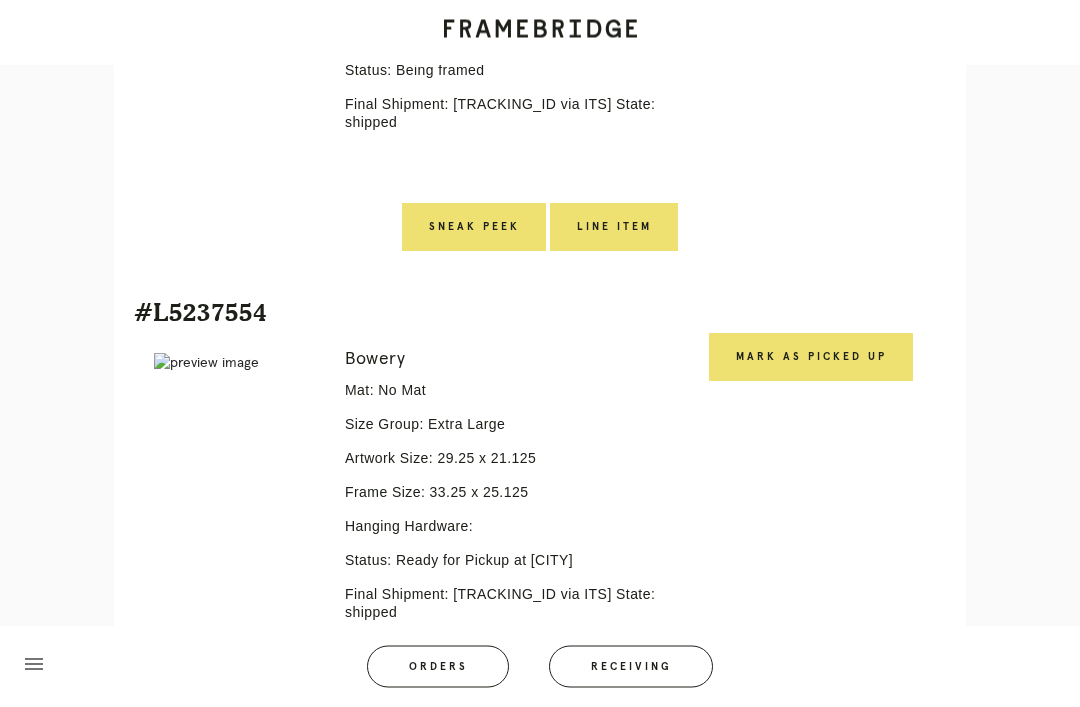 scroll, scrollTop: 2384, scrollLeft: 0, axis: vertical 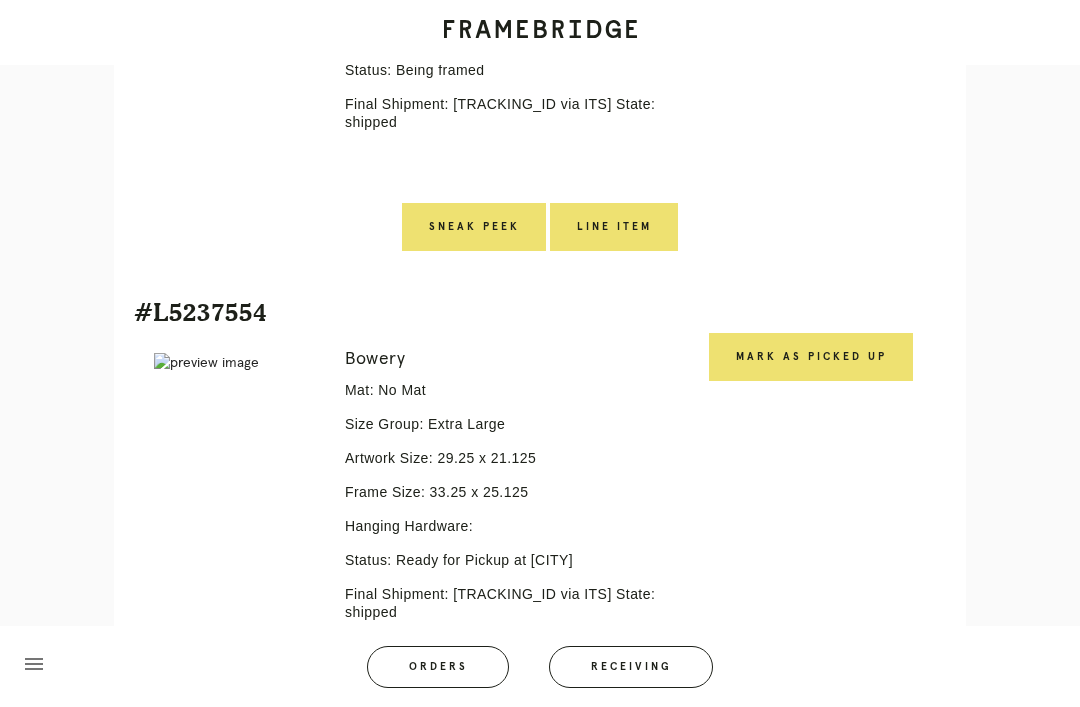 click on "Mark as Picked Up" at bounding box center [811, 357] 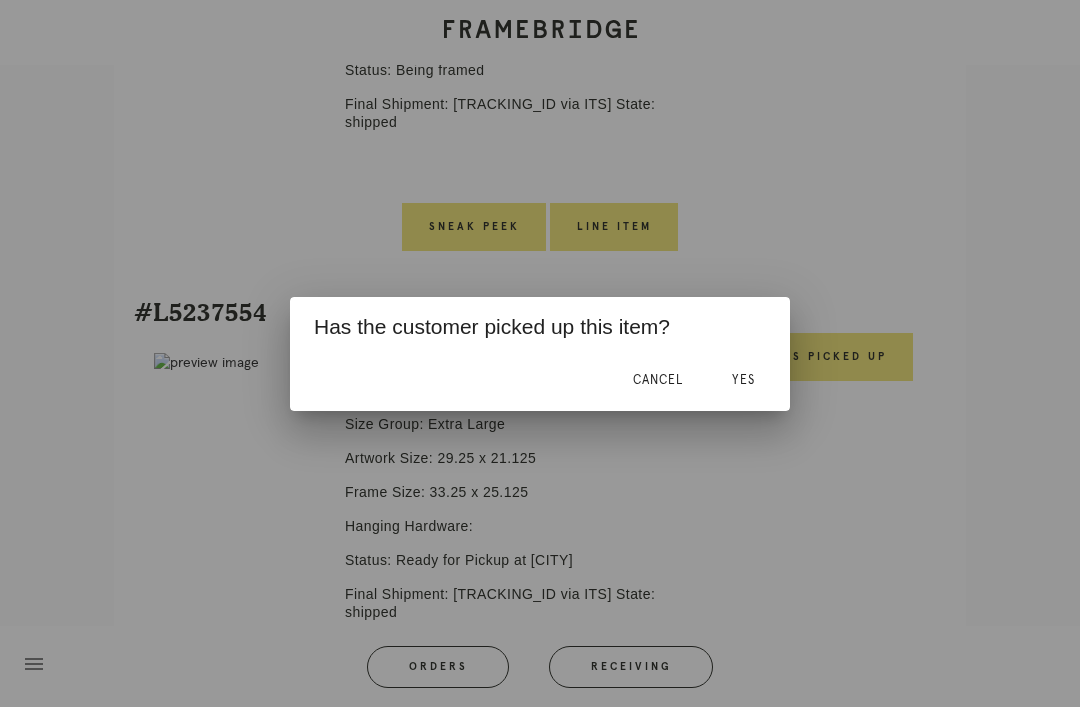 click on "Yes" at bounding box center (743, 380) 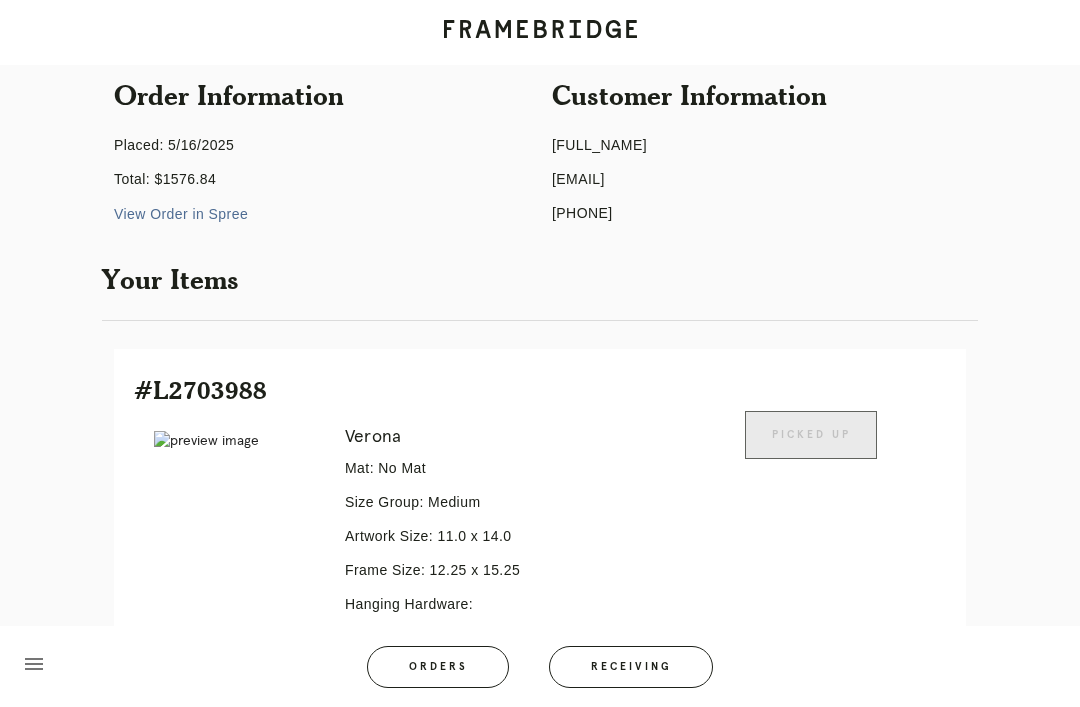 scroll, scrollTop: 0, scrollLeft: 0, axis: both 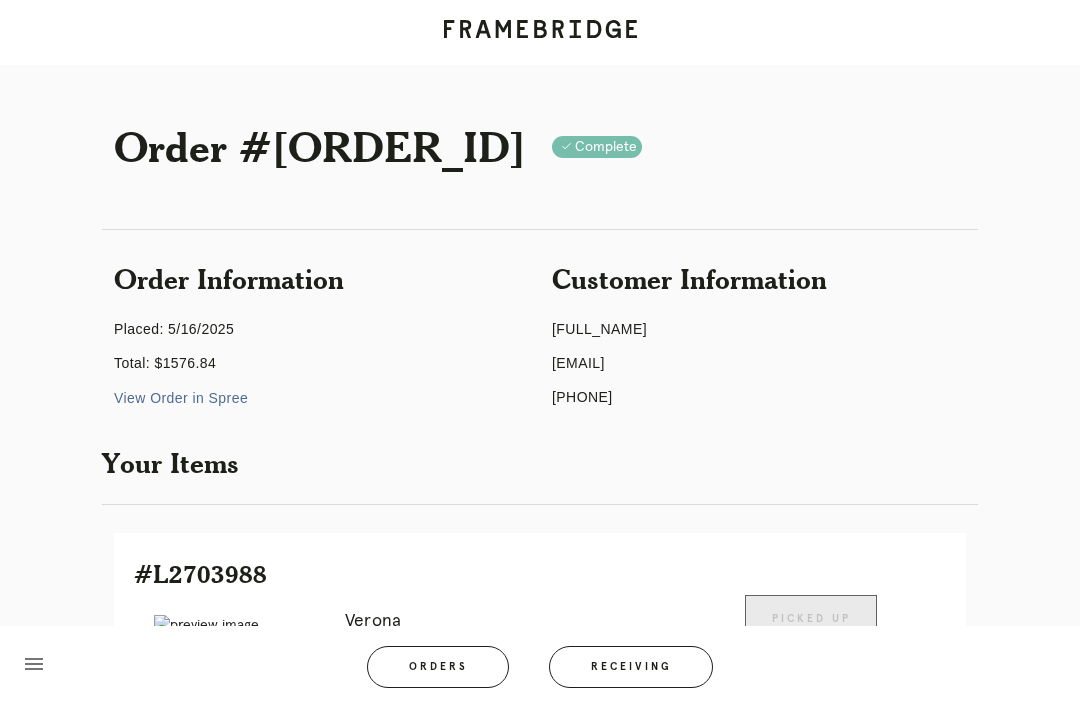click on "Receiving" at bounding box center (631, 667) 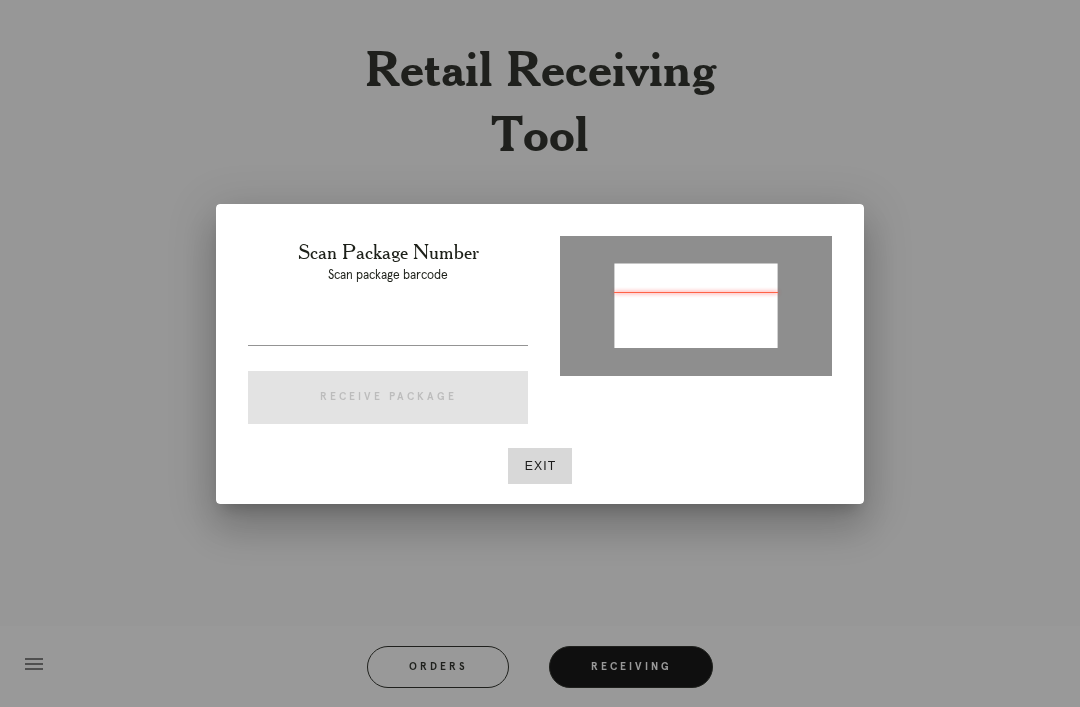type on "P759727715792306" 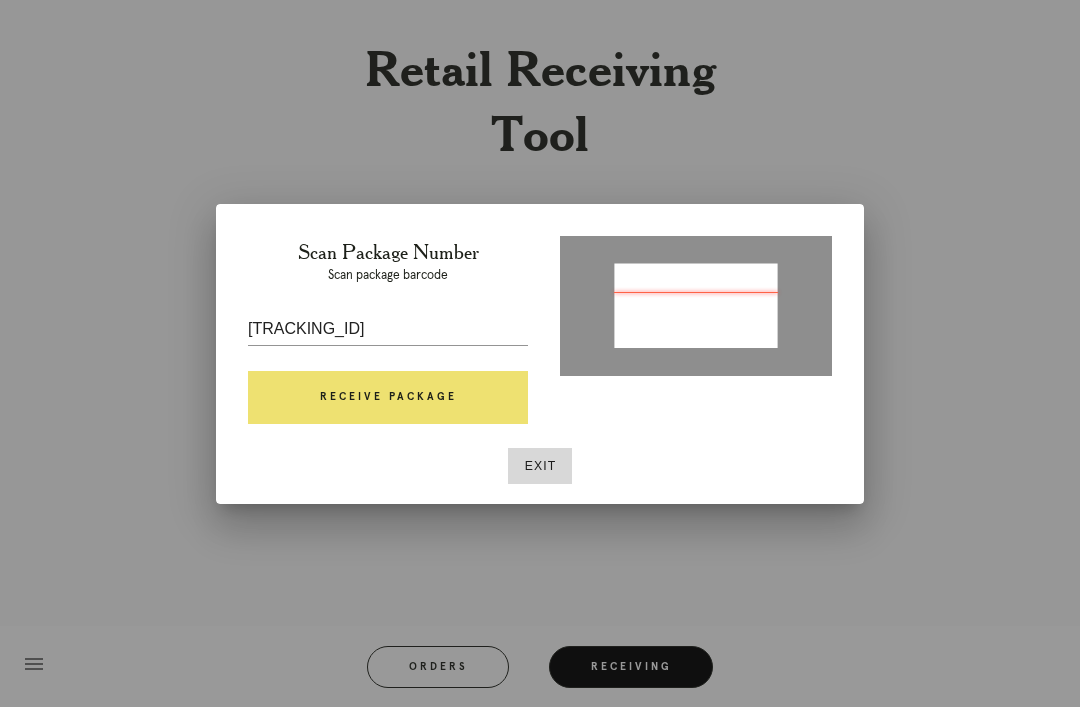 click on "Receive Package" at bounding box center (388, 398) 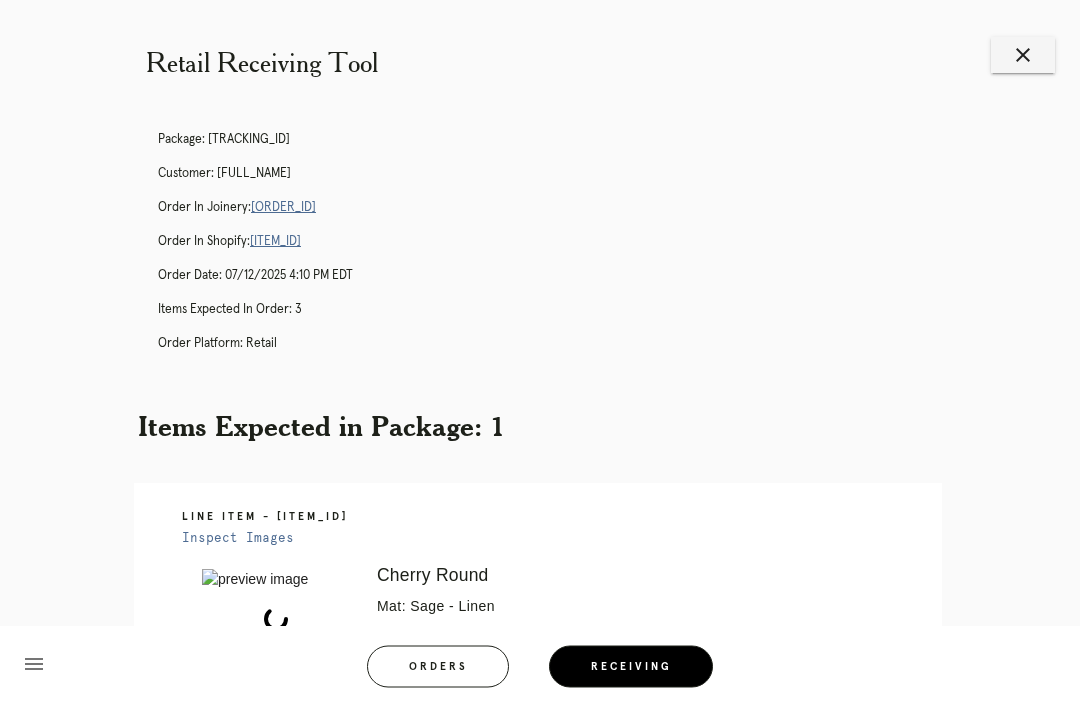 scroll, scrollTop: 0, scrollLeft: 0, axis: both 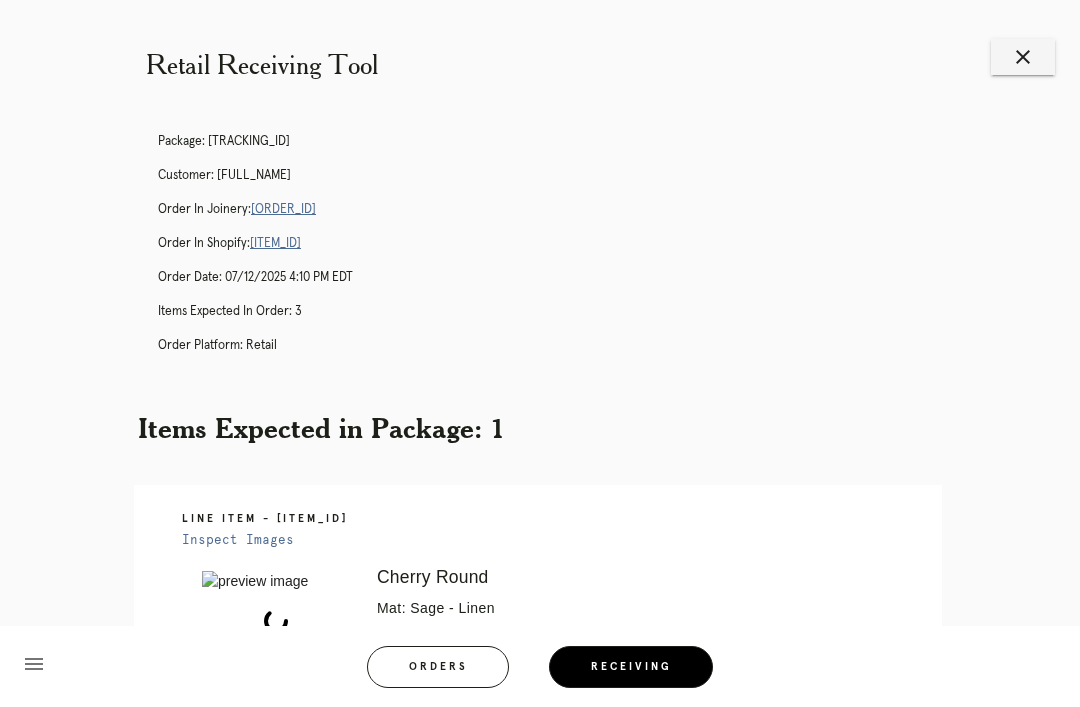 click on "R240902481" at bounding box center [283, 209] 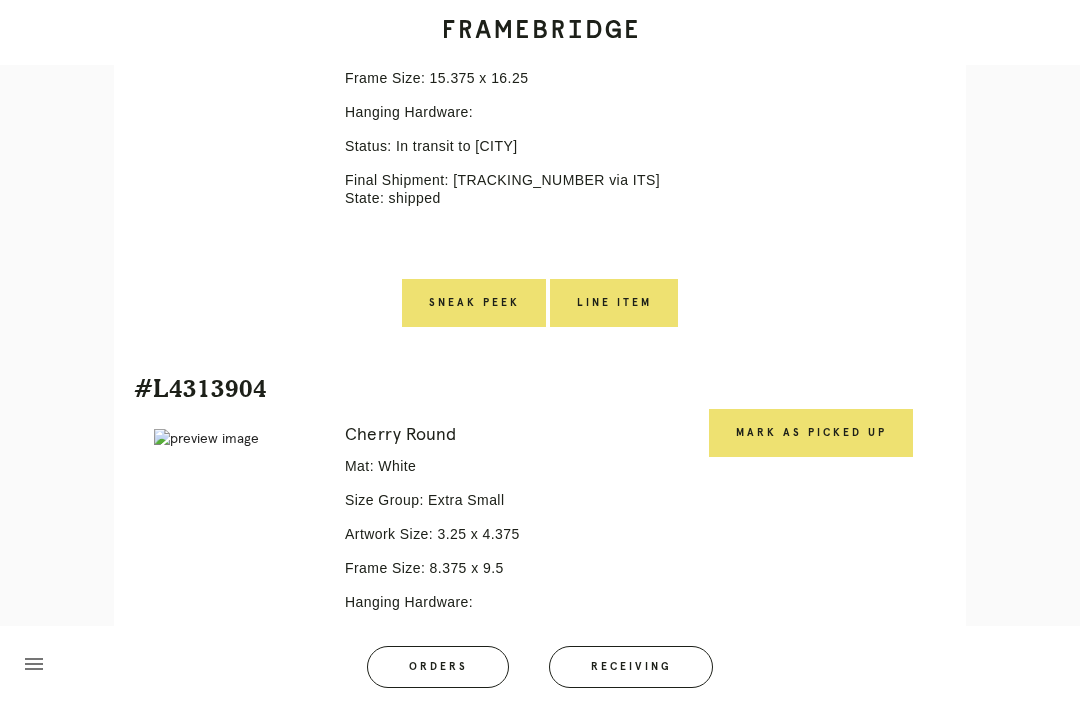 scroll, scrollTop: 439, scrollLeft: 0, axis: vertical 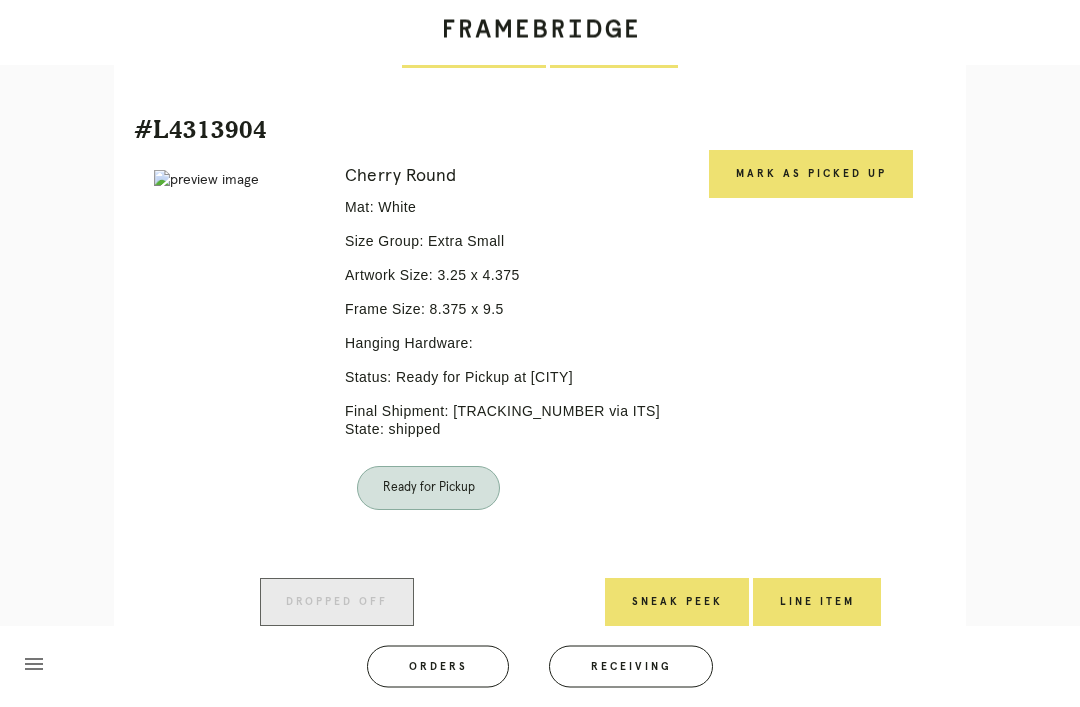 click on "Mark as Picked Up" at bounding box center [811, 175] 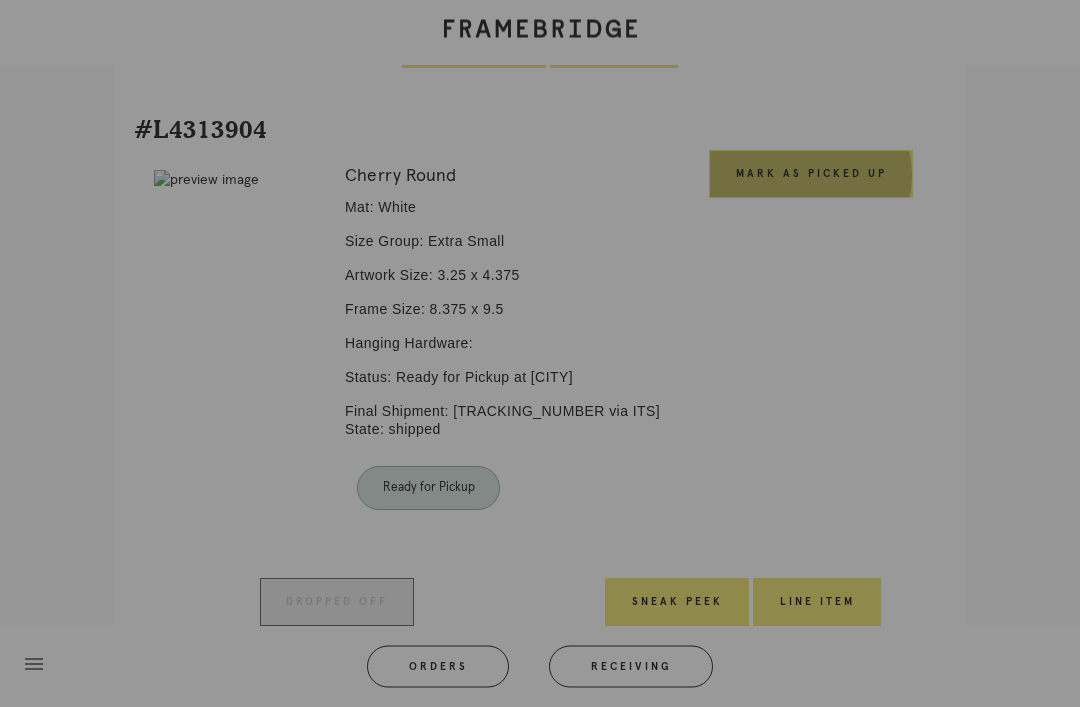 scroll, scrollTop: 935, scrollLeft: 0, axis: vertical 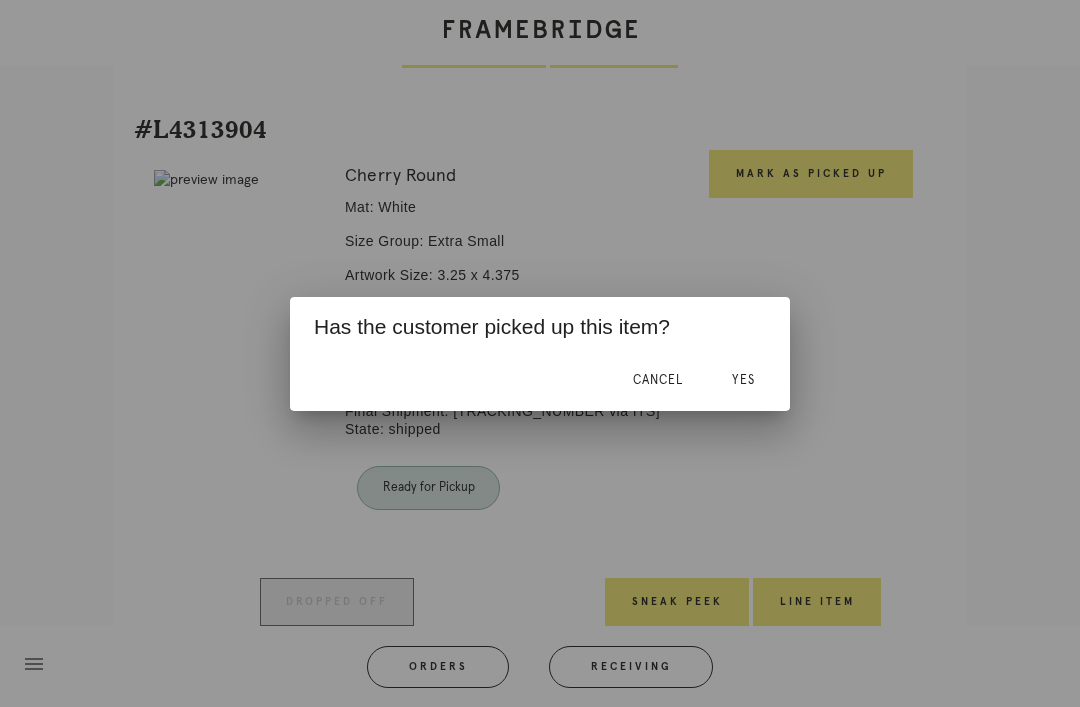 click on "Cancel
Yes" at bounding box center (540, 381) 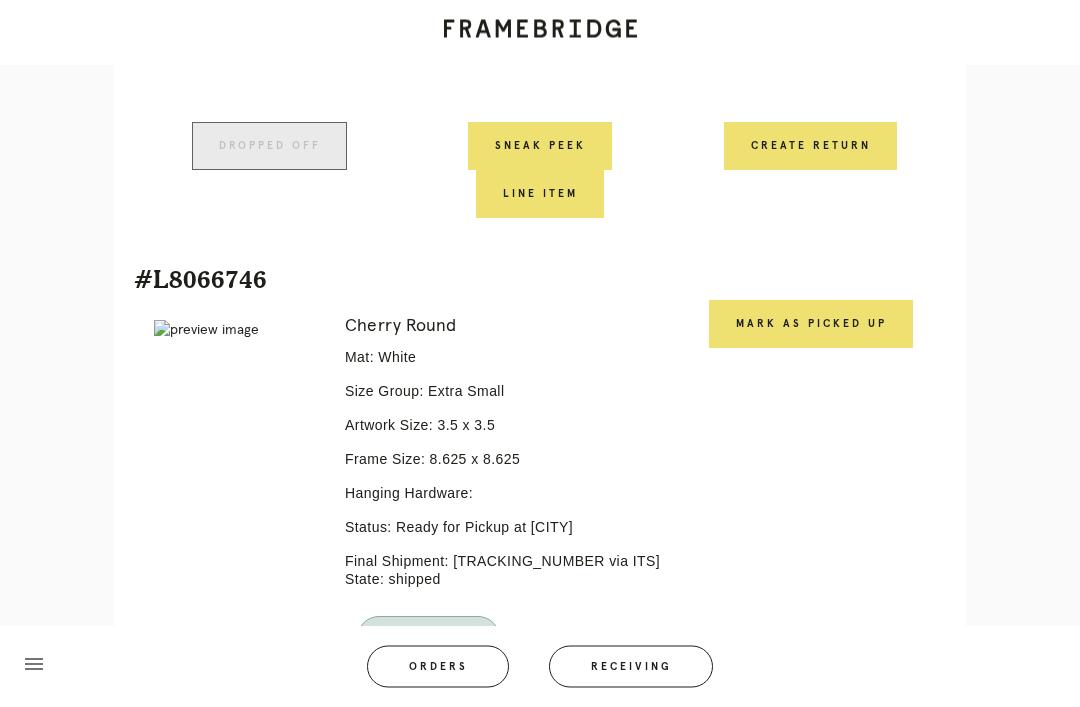 click on "Mark as Picked Up" at bounding box center [811, 325] 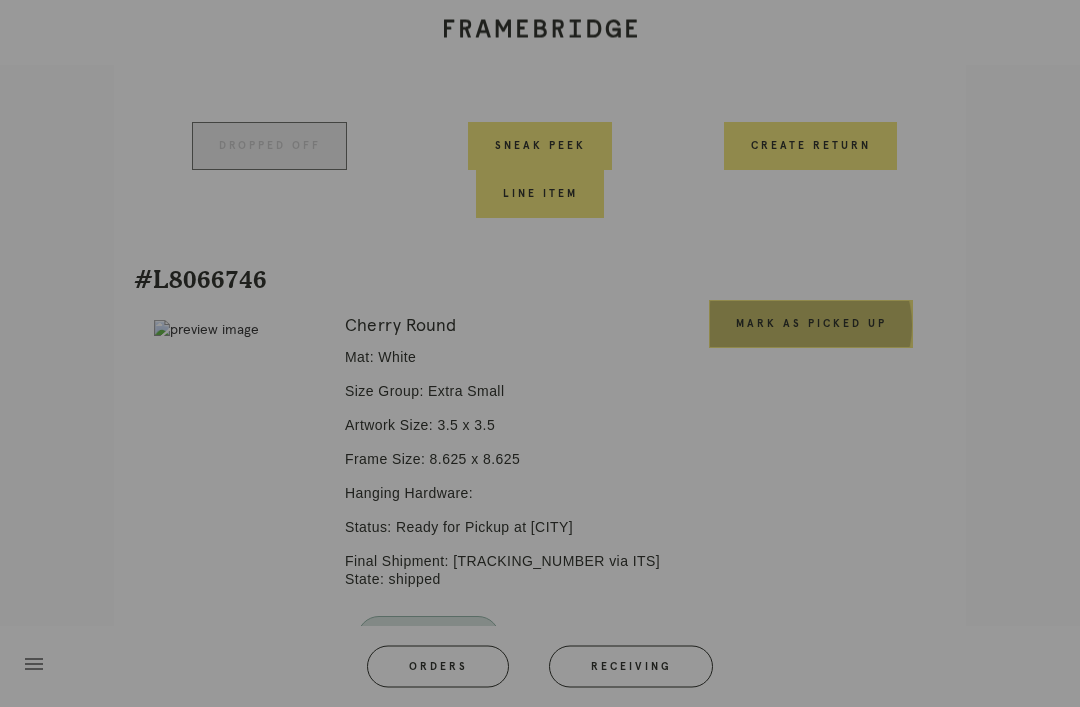 scroll, scrollTop: 1323, scrollLeft: 0, axis: vertical 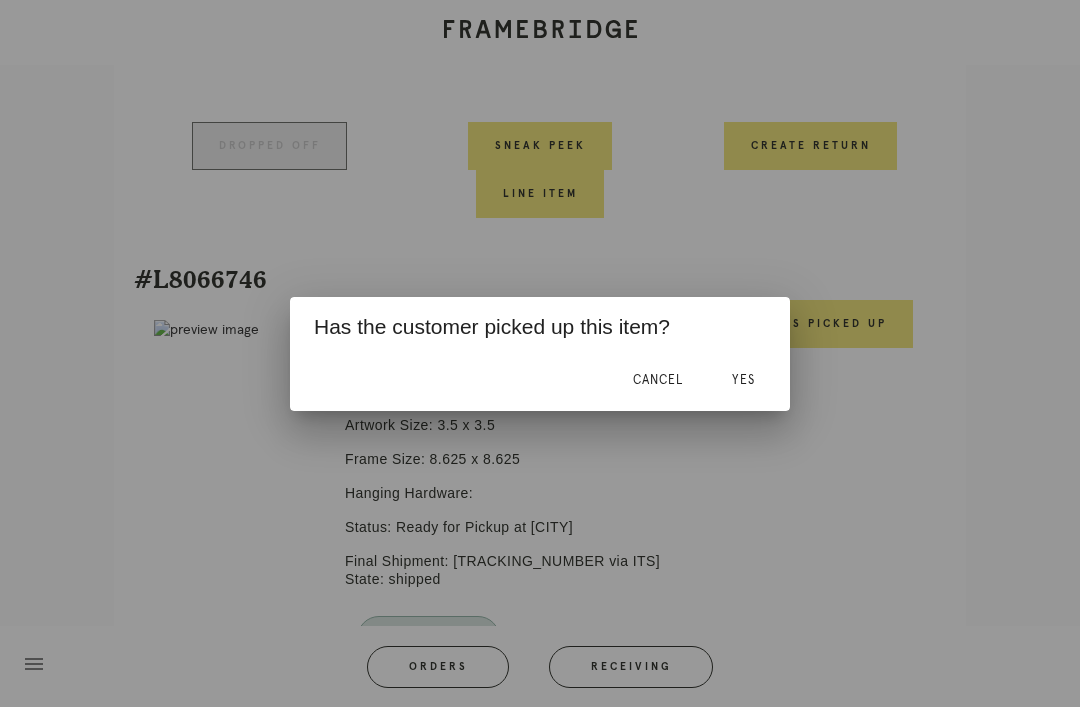 click on "Yes" at bounding box center (743, 381) 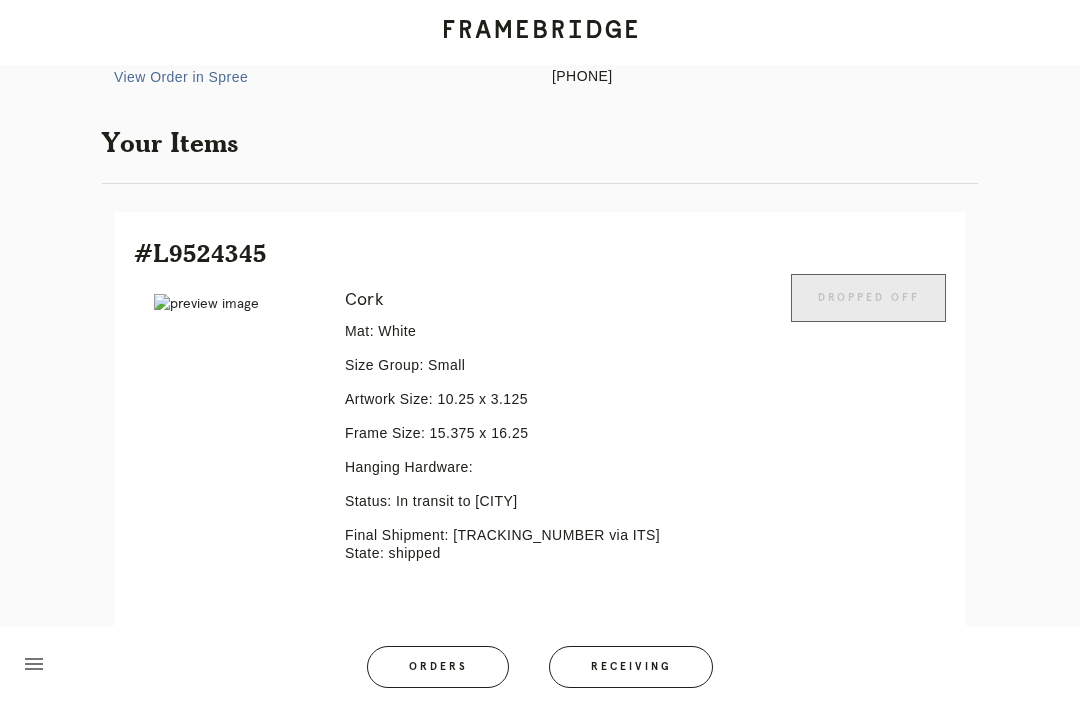 scroll, scrollTop: 311, scrollLeft: 0, axis: vertical 